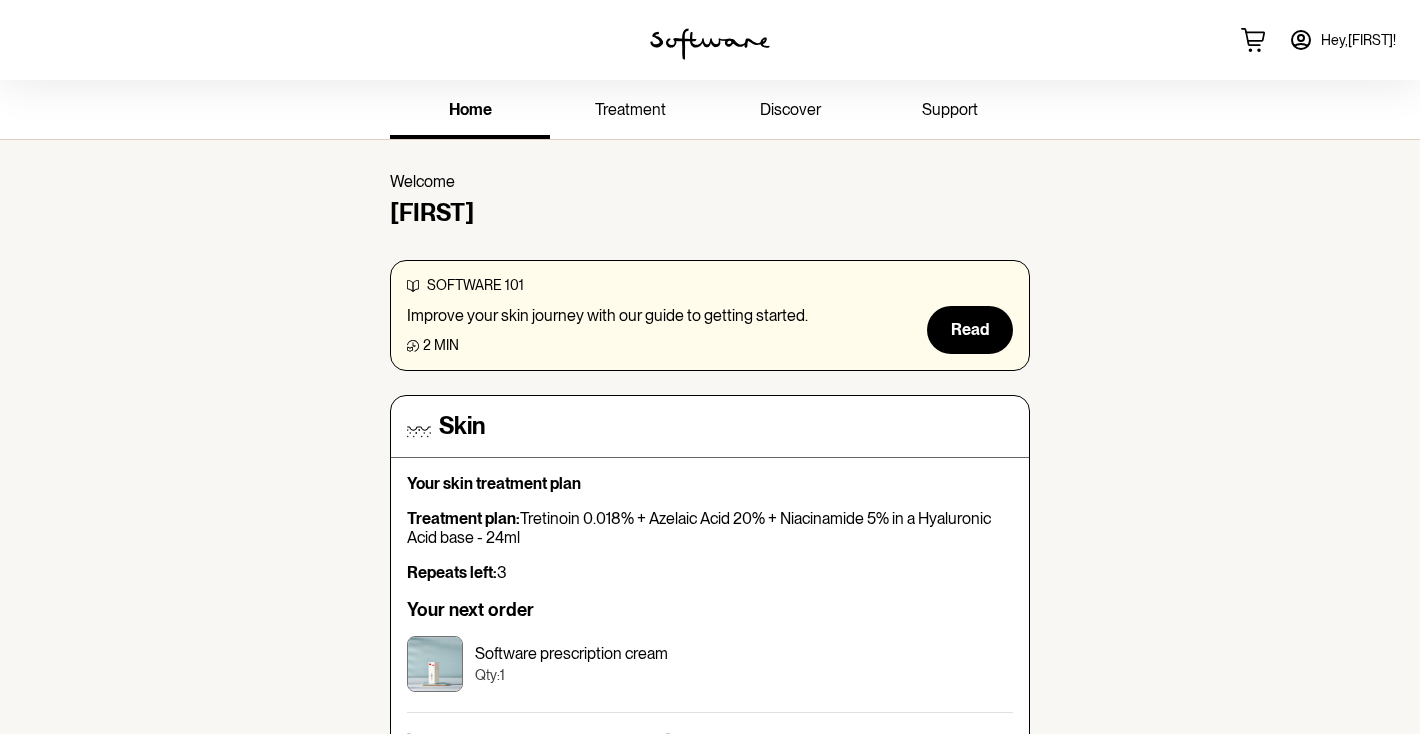 scroll, scrollTop: 11, scrollLeft: 0, axis: vertical 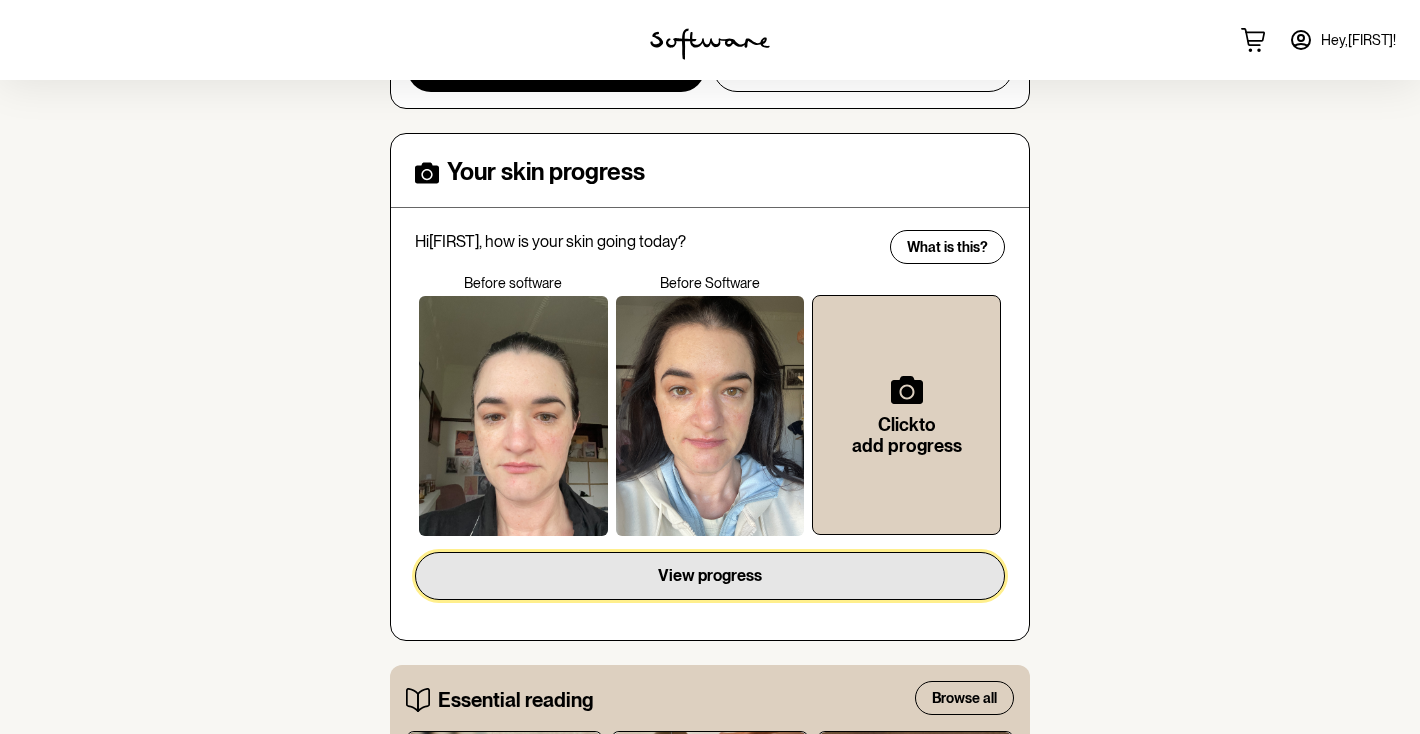 click on "View progress" at bounding box center [710, 576] 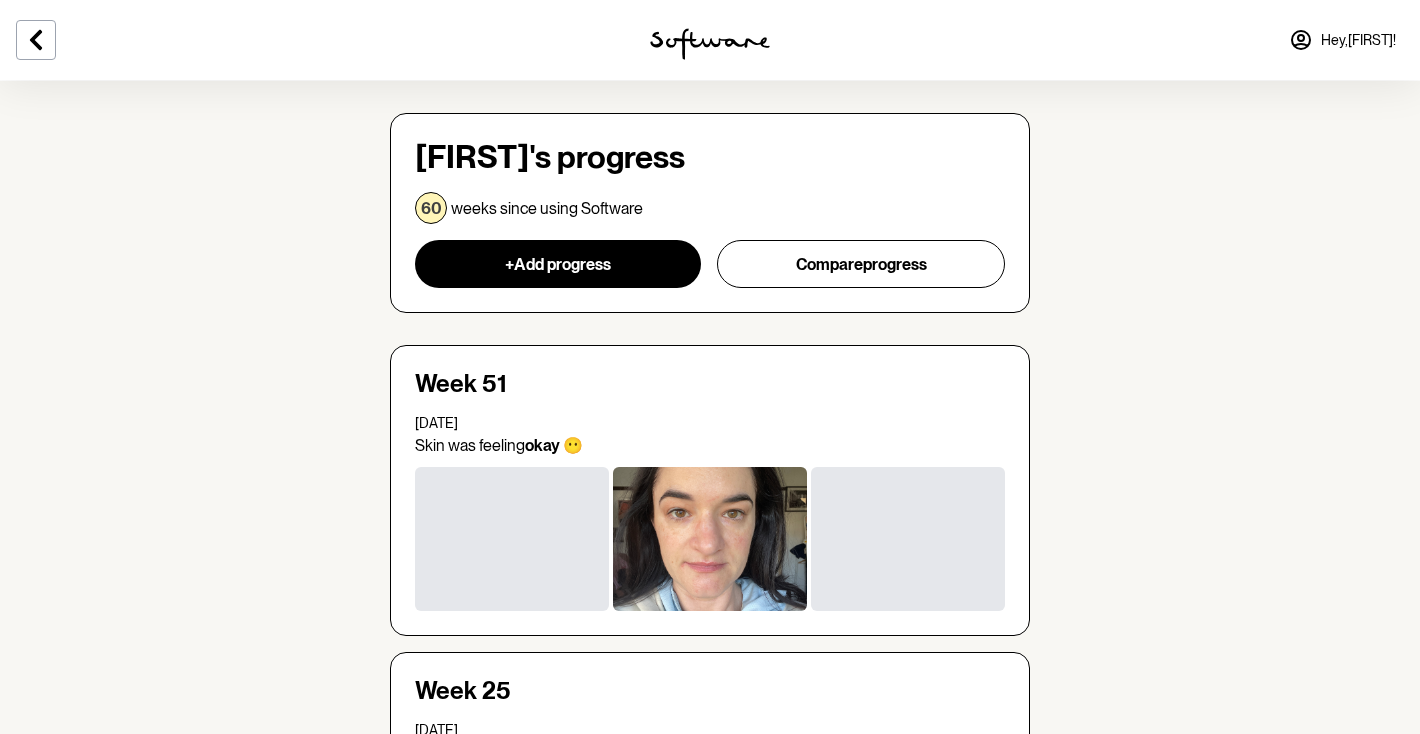 scroll, scrollTop: 0, scrollLeft: 0, axis: both 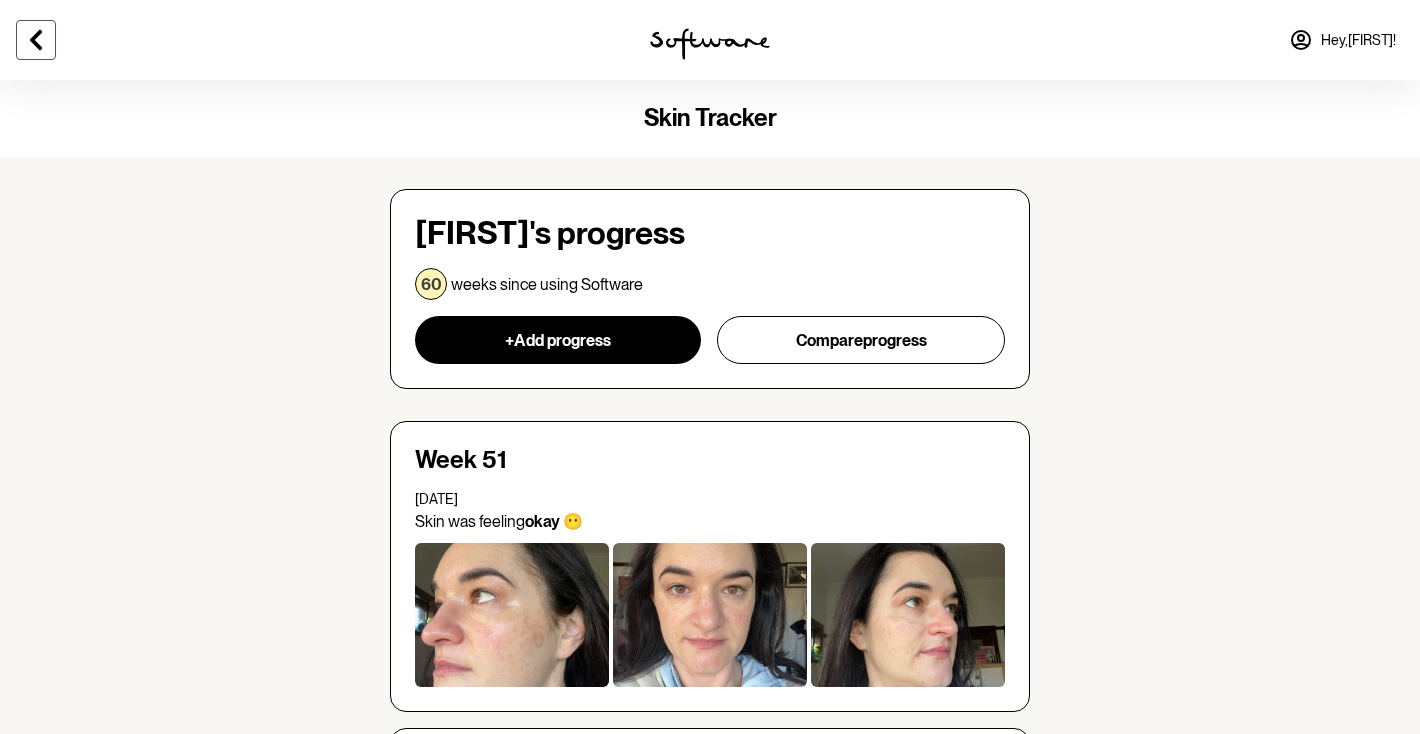 click 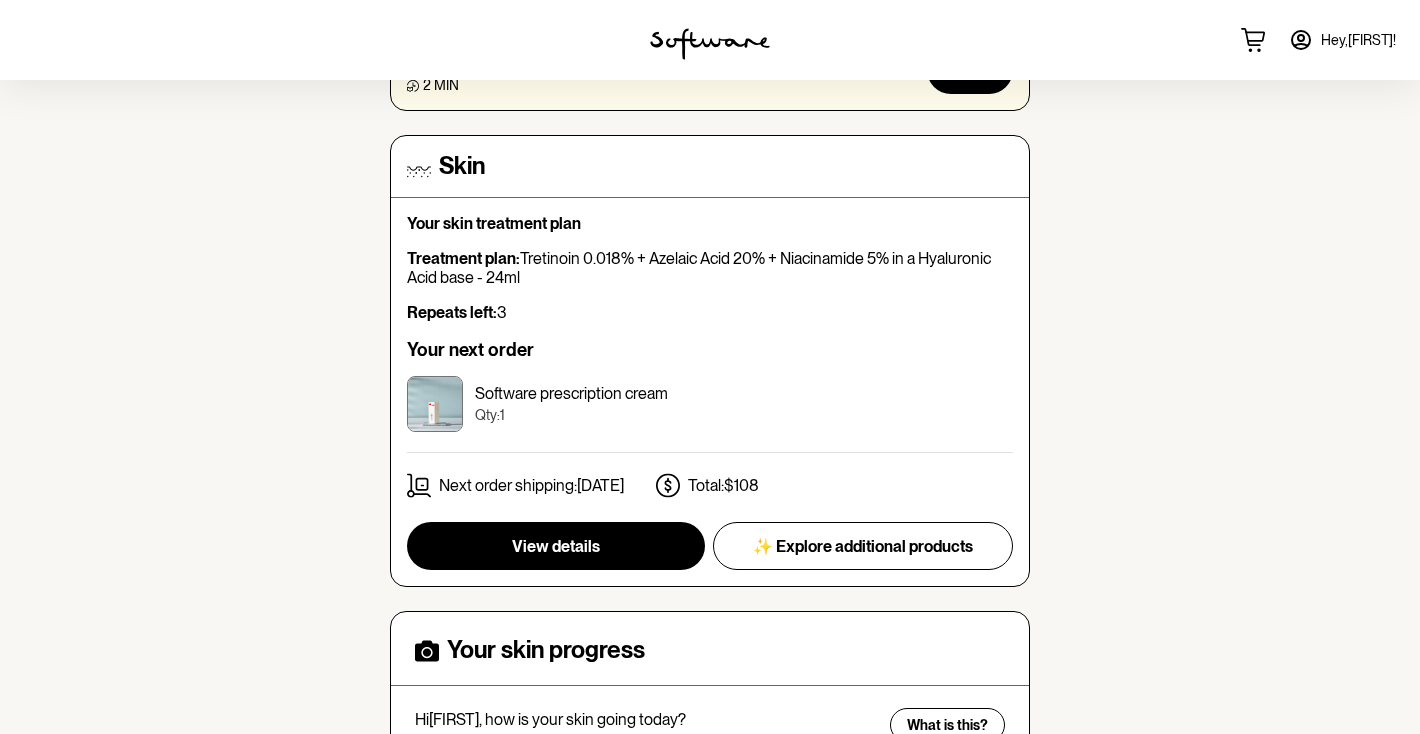scroll, scrollTop: 250, scrollLeft: 0, axis: vertical 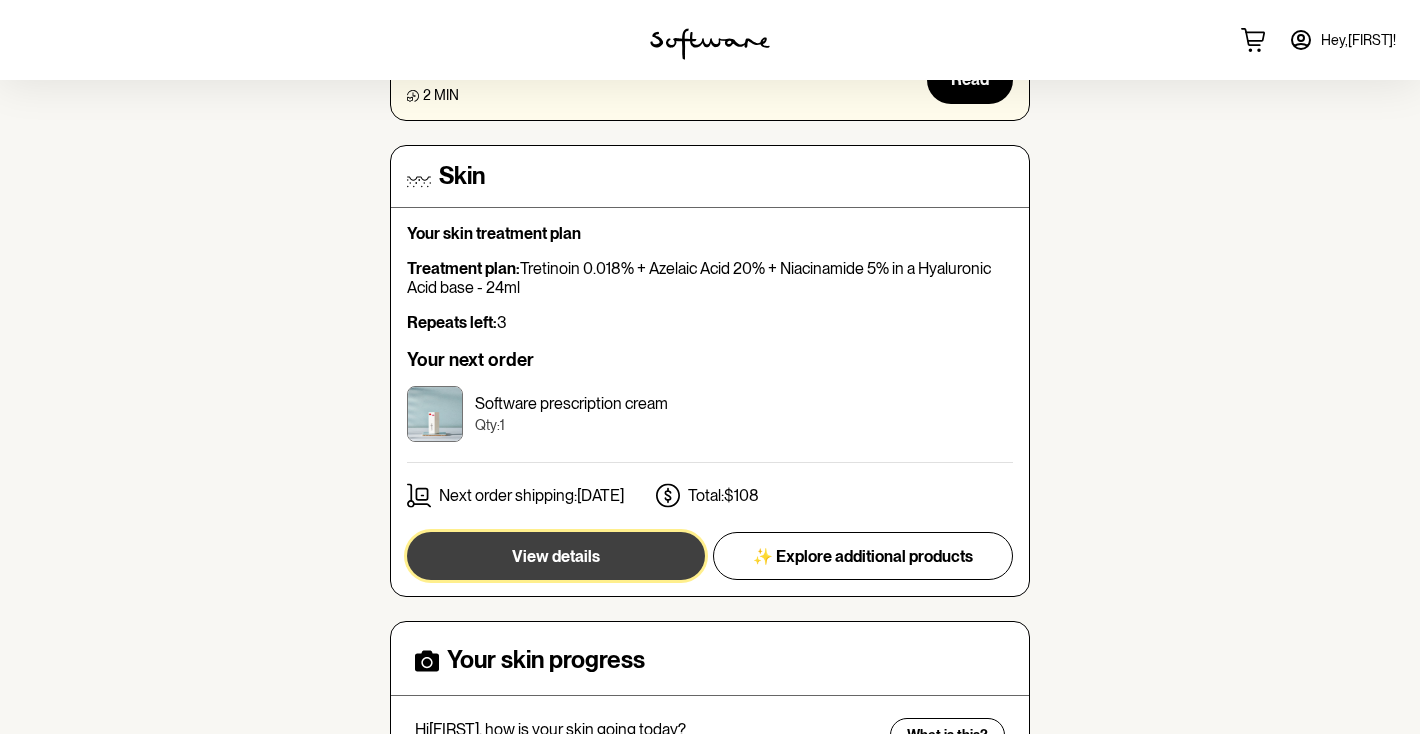click on "View details" at bounding box center [556, 556] 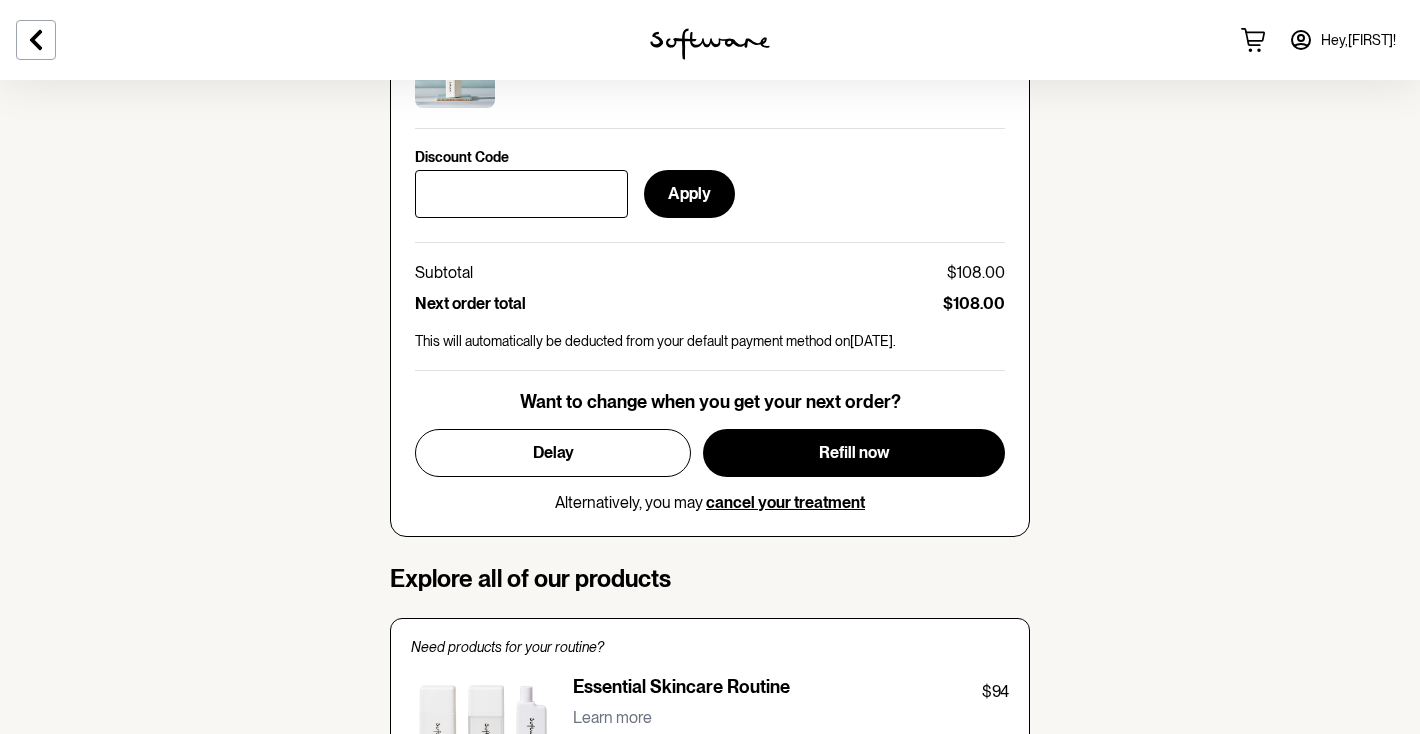 scroll, scrollTop: 1025, scrollLeft: 0, axis: vertical 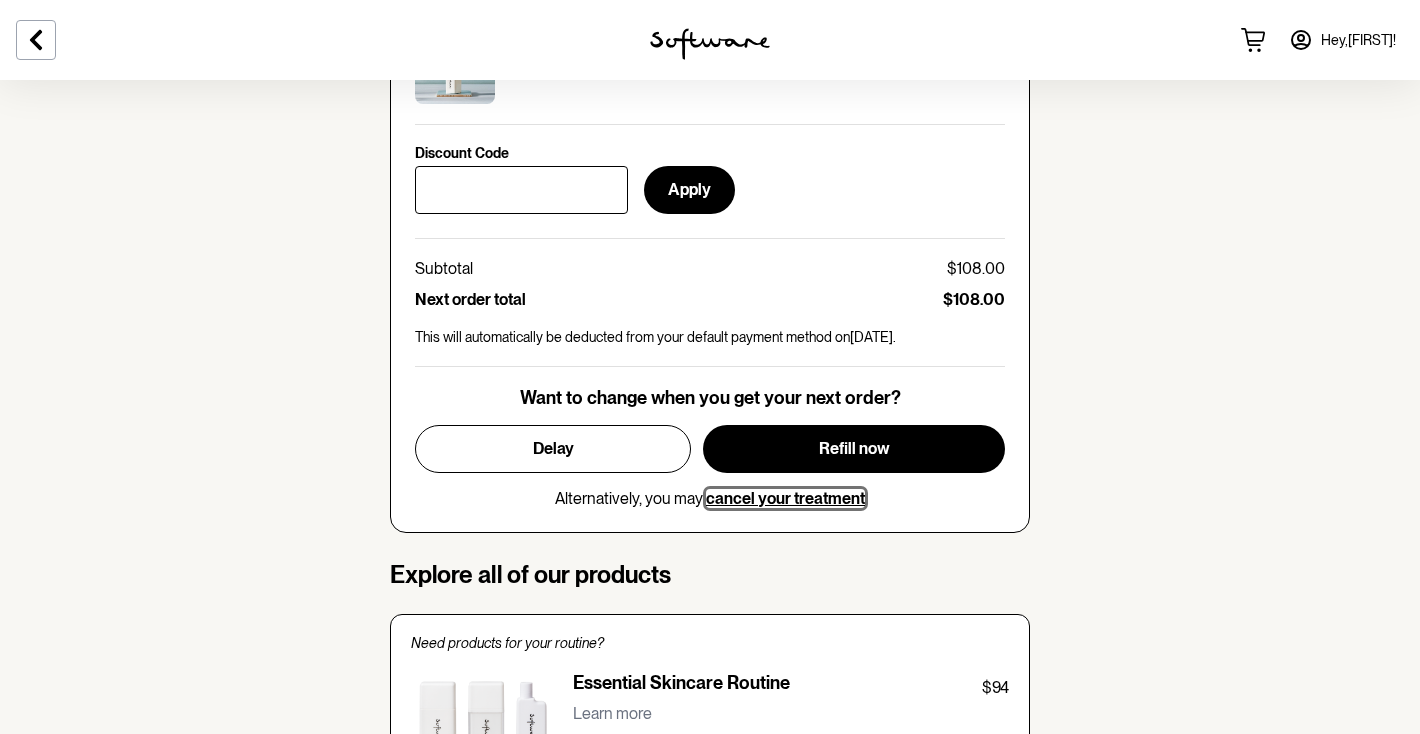 click on "cancel your treatment" at bounding box center [785, 498] 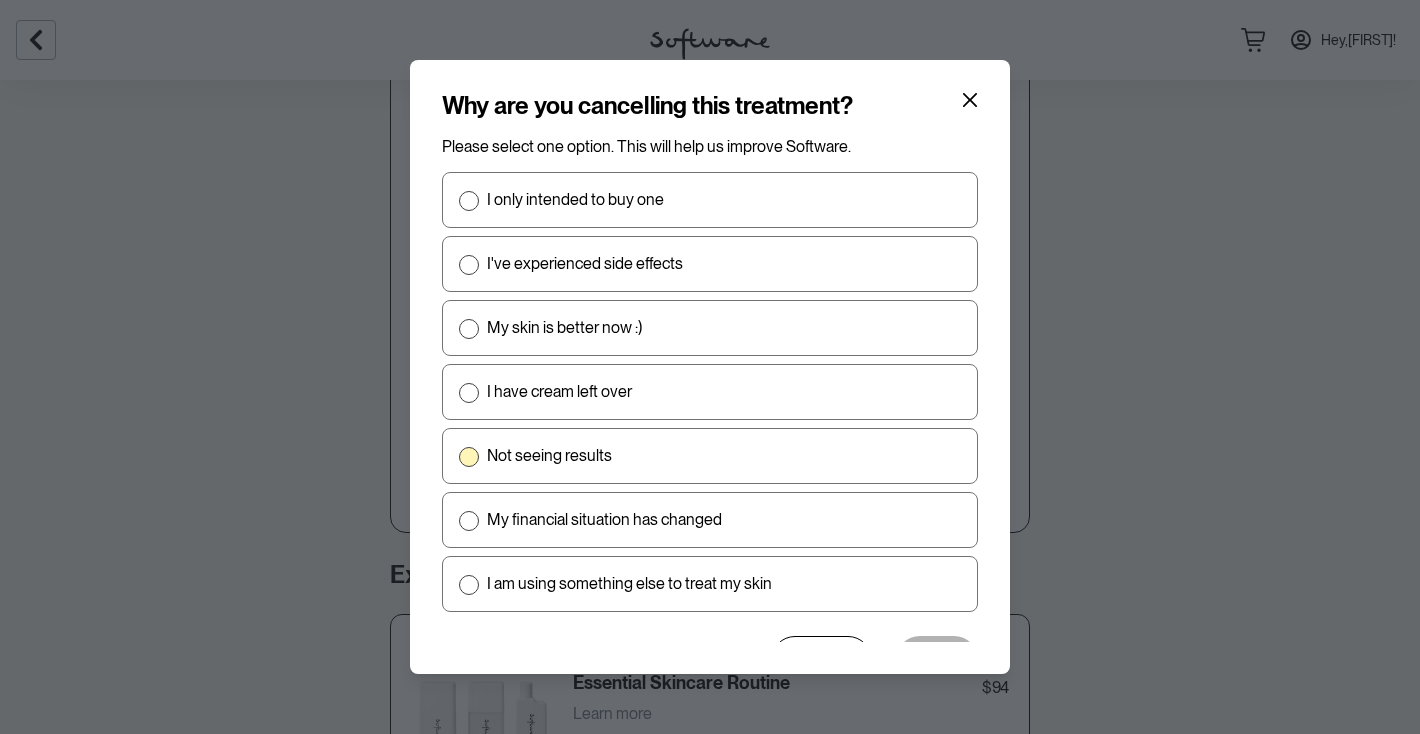 click on "Not seeing results" at bounding box center [710, 456] 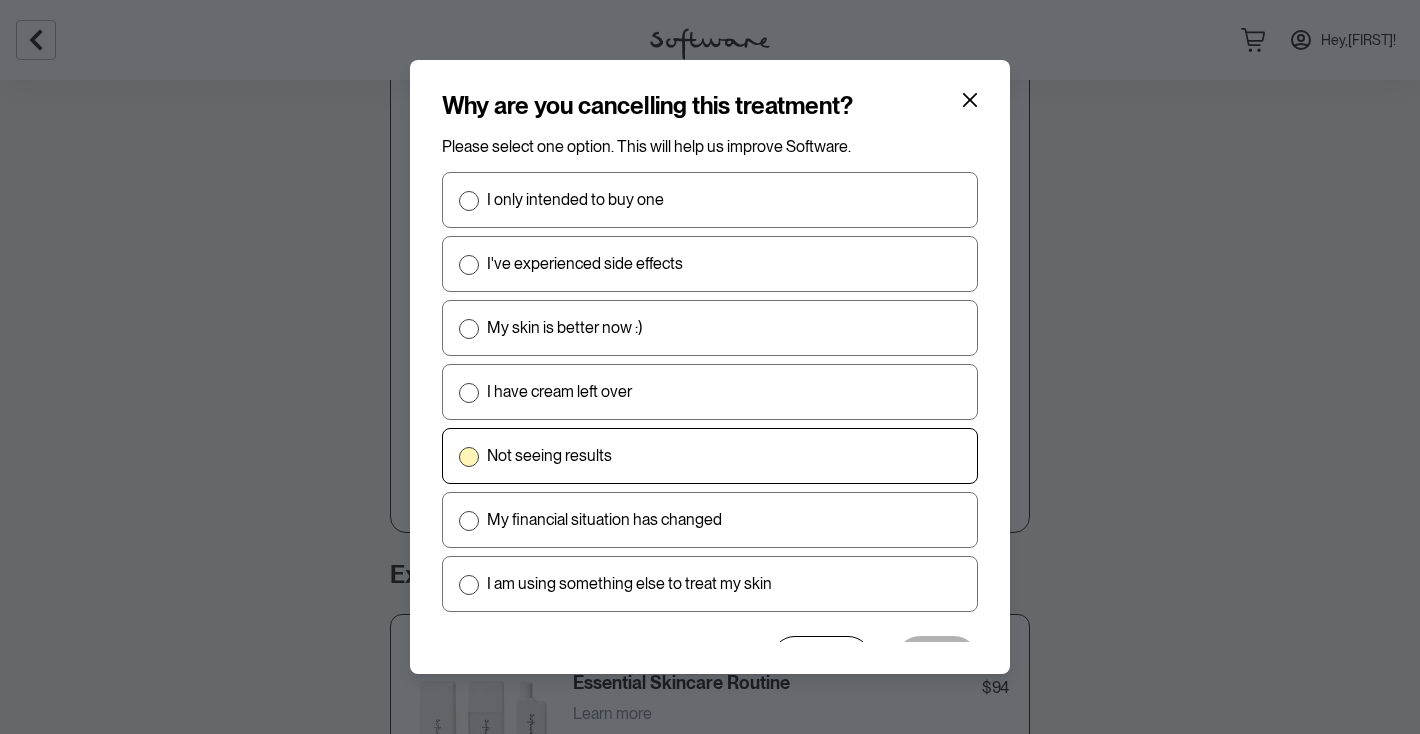 click on "Not seeing results" at bounding box center [458, 456] 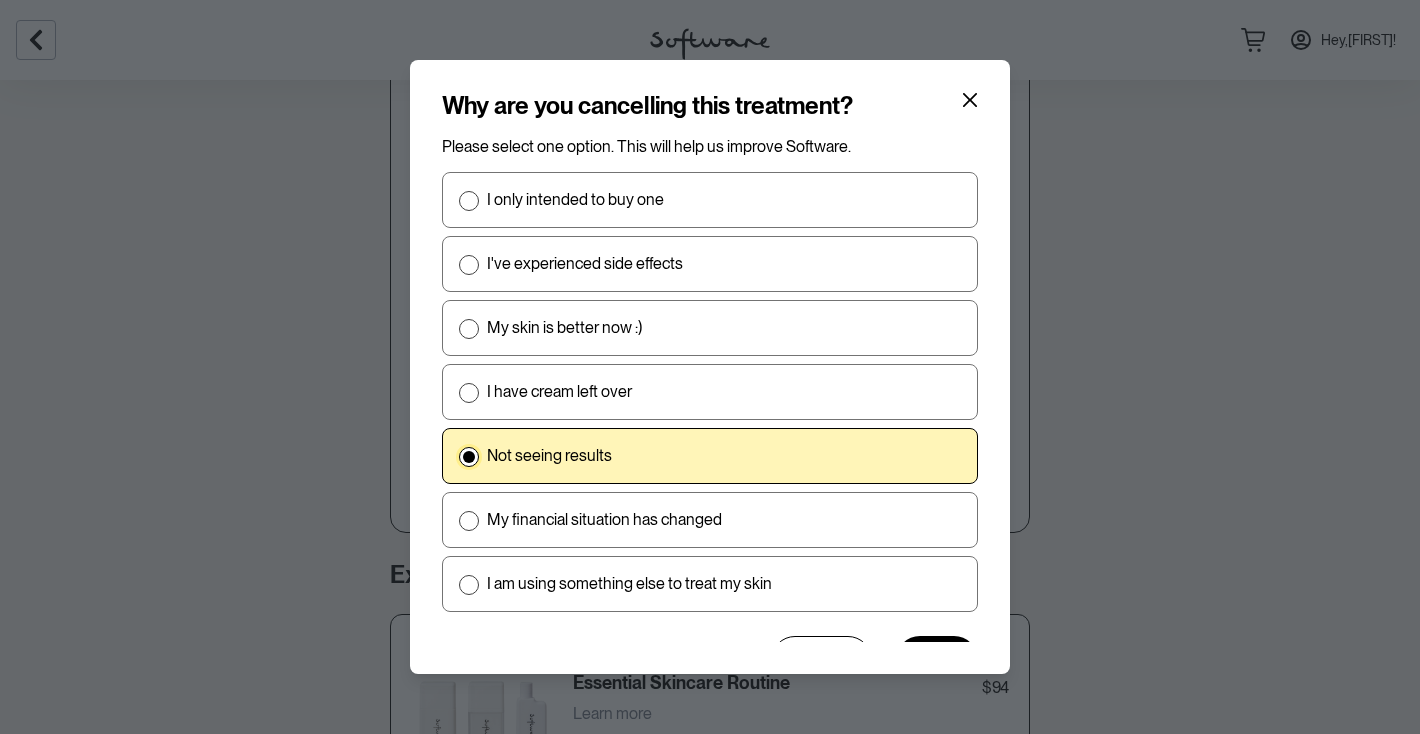 scroll, scrollTop: 50, scrollLeft: 0, axis: vertical 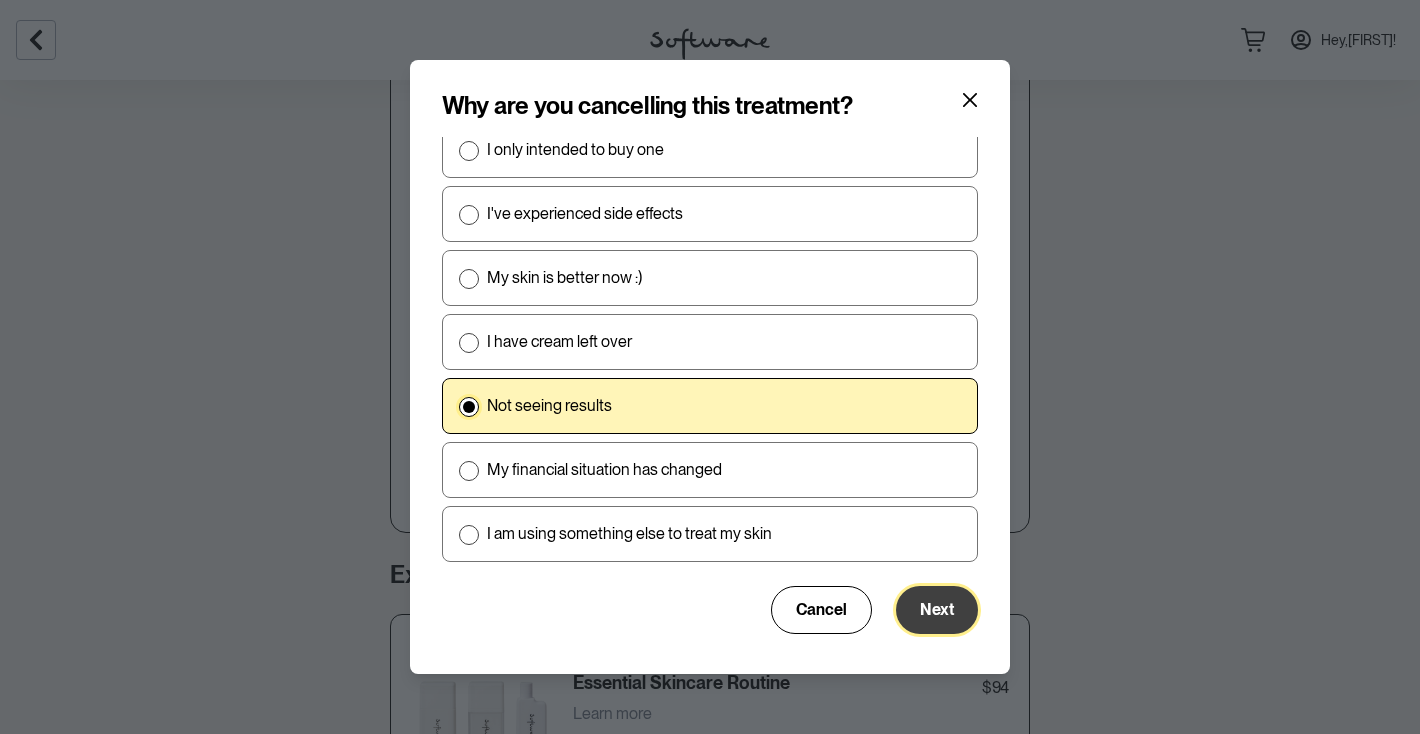 click on "Next" at bounding box center [937, 610] 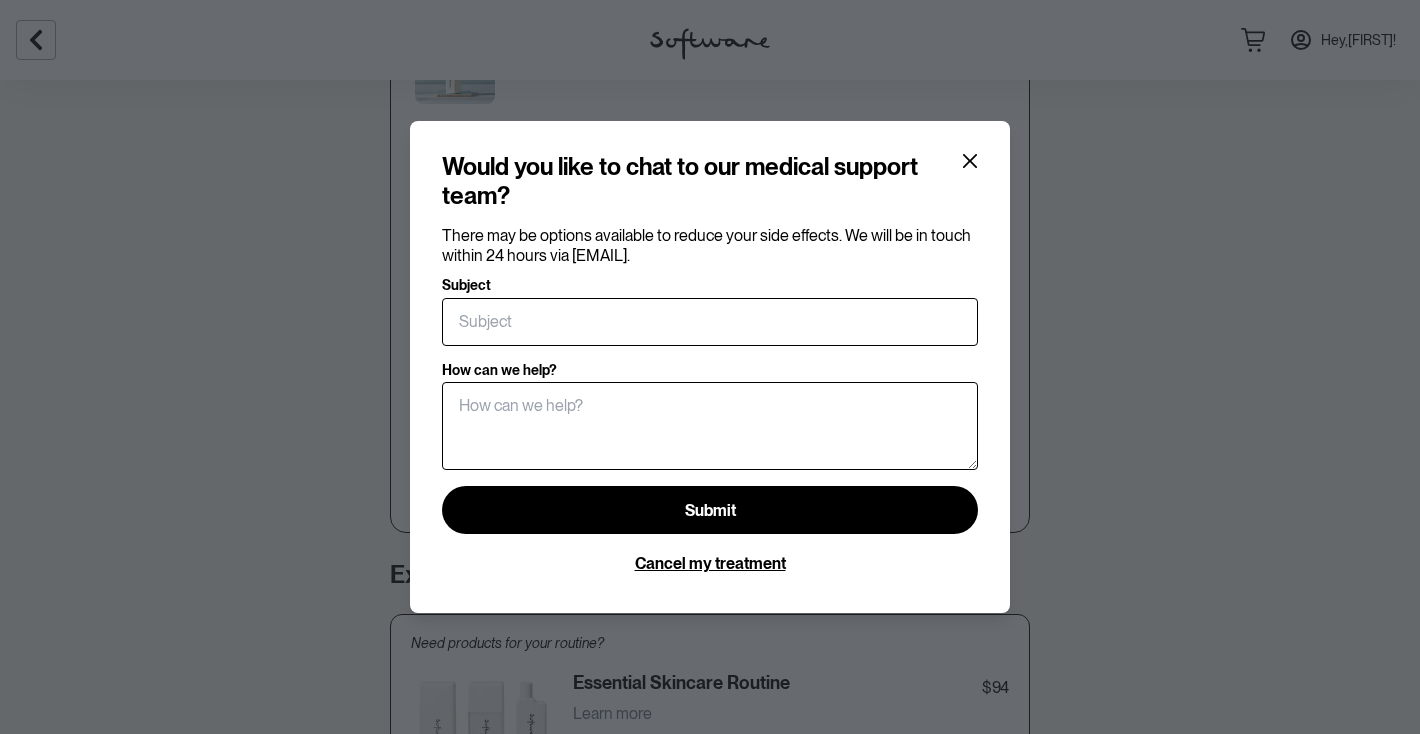 scroll, scrollTop: 0, scrollLeft: 0, axis: both 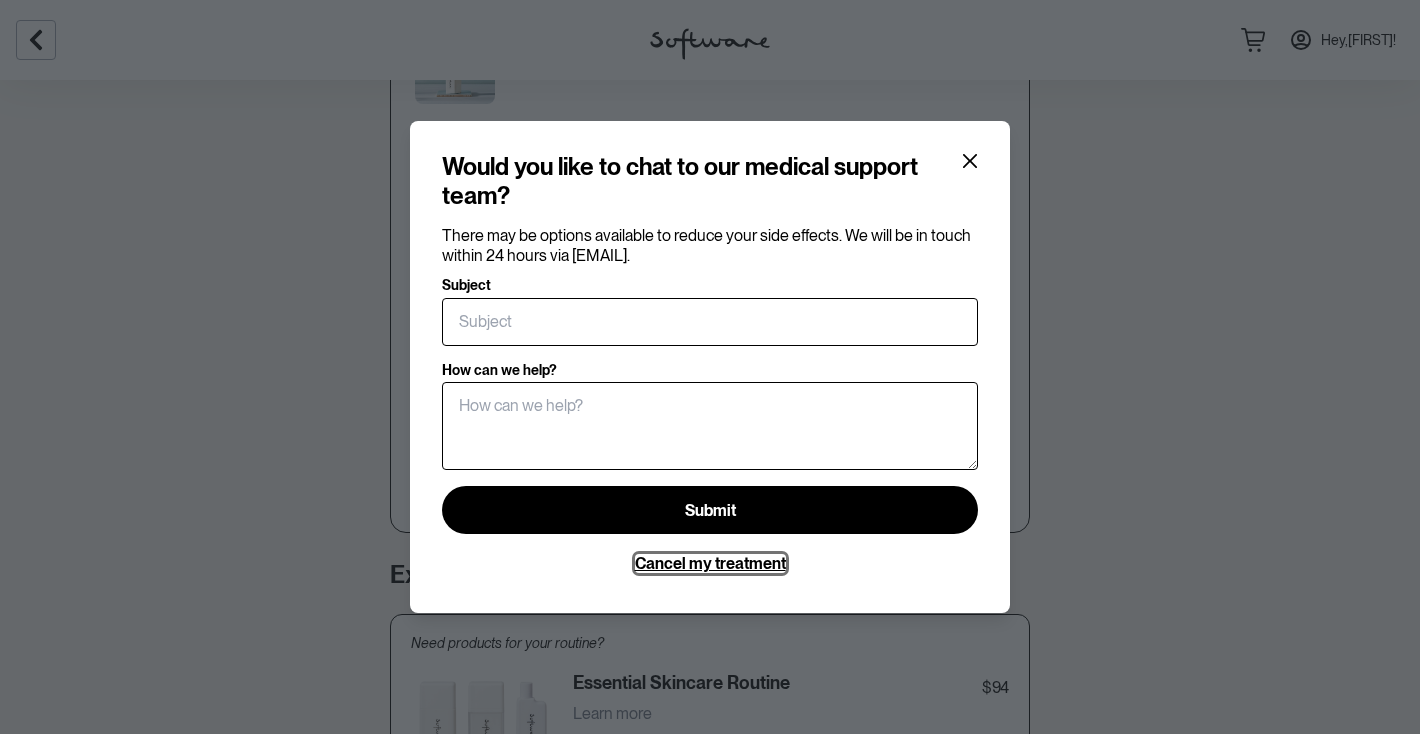 click on "Cancel my treatment" at bounding box center [710, 563] 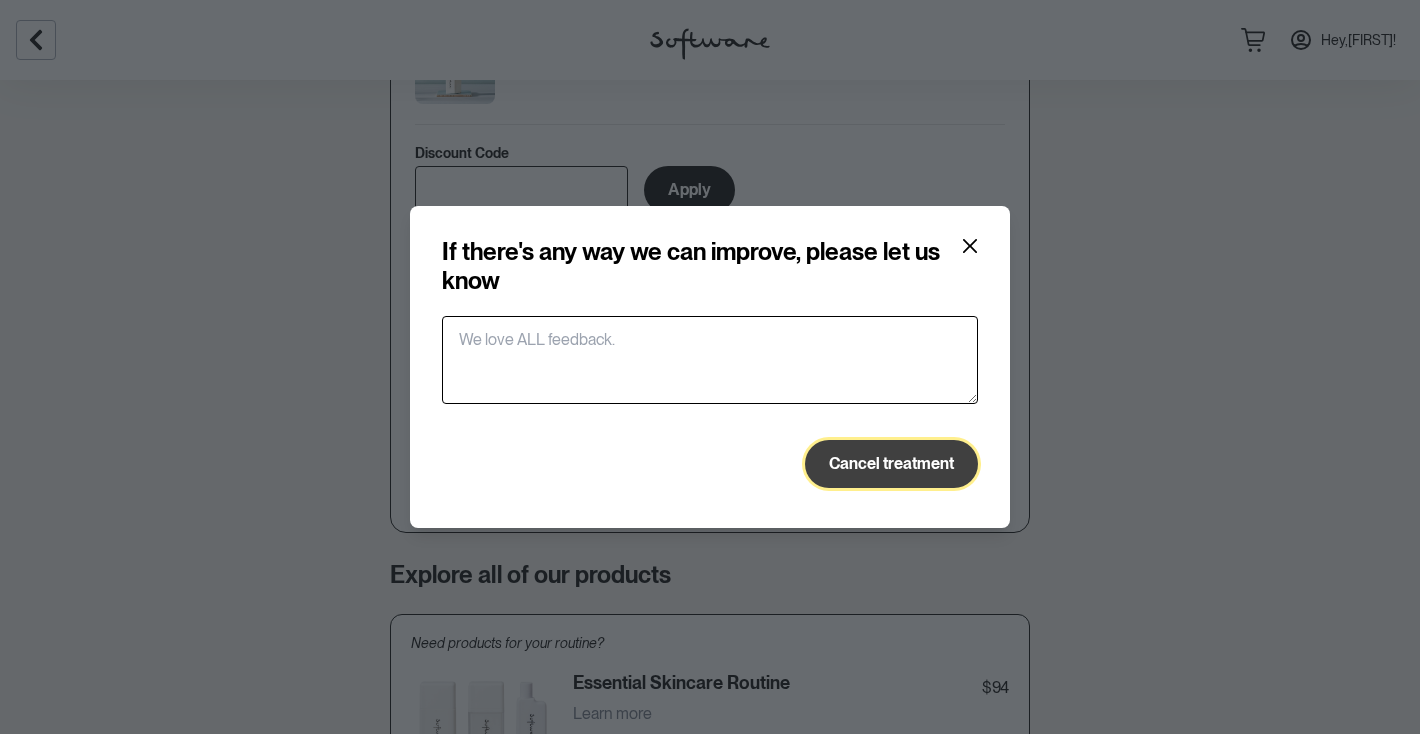 click on "Cancel treatment" at bounding box center [891, 464] 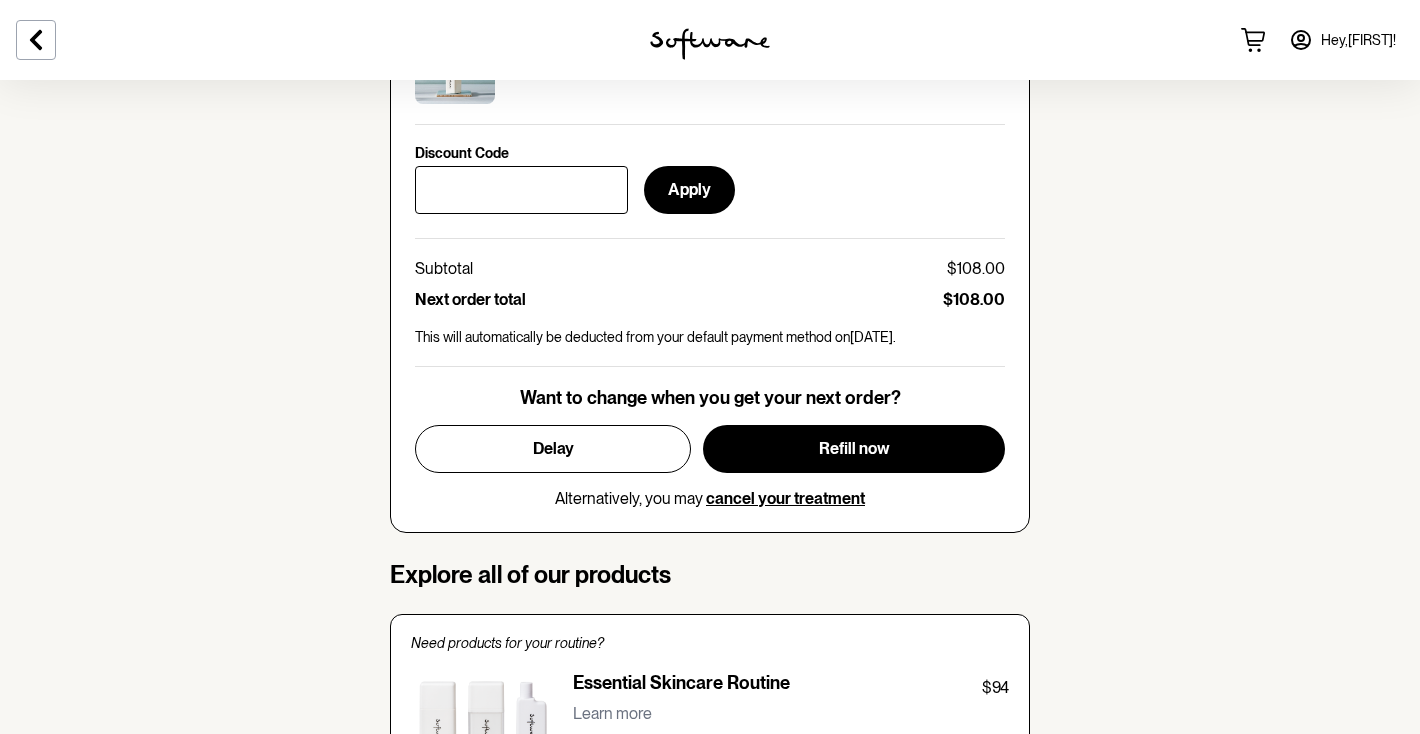 scroll, scrollTop: 0, scrollLeft: 0, axis: both 